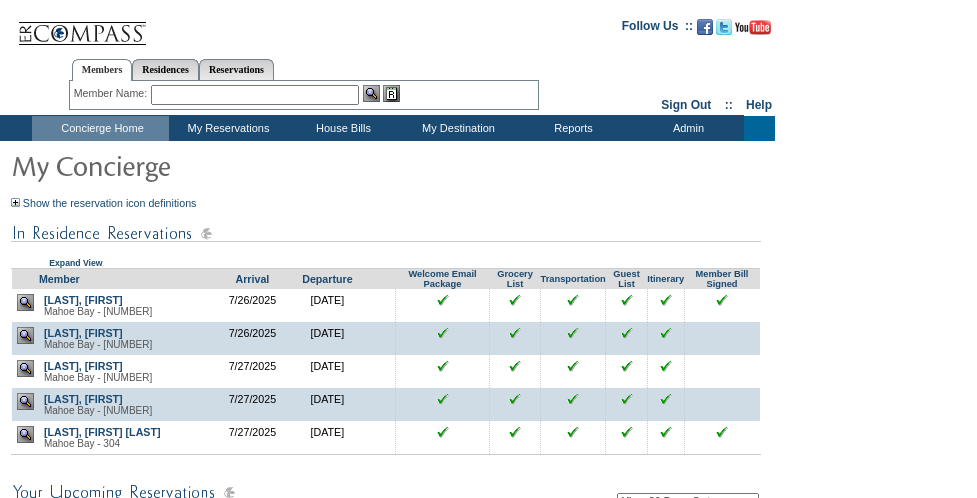 scroll, scrollTop: 0, scrollLeft: 0, axis: both 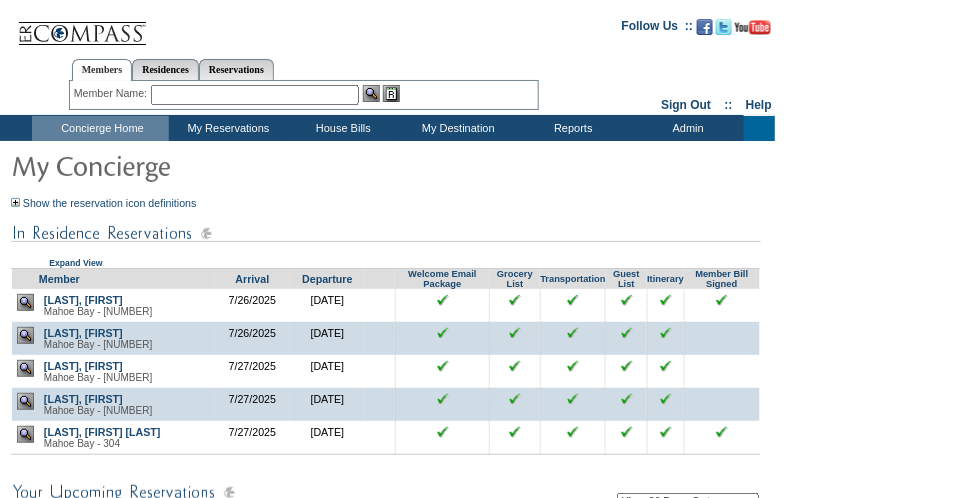 click at bounding box center [25, 401] 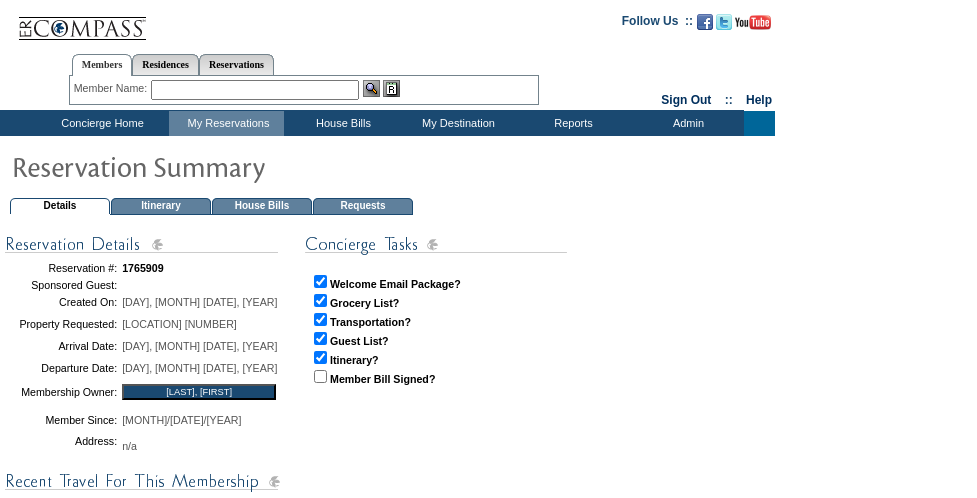 scroll, scrollTop: 0, scrollLeft: 0, axis: both 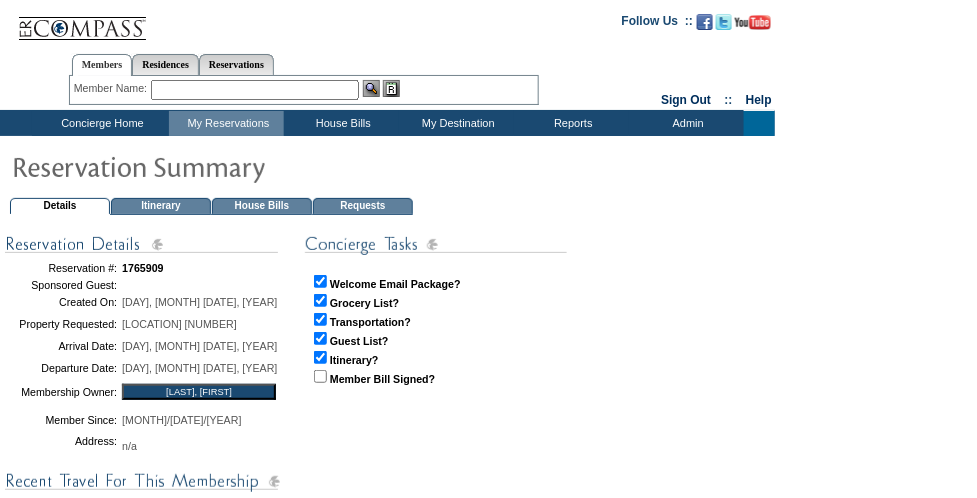 click on "House Bills" at bounding box center (262, 206) 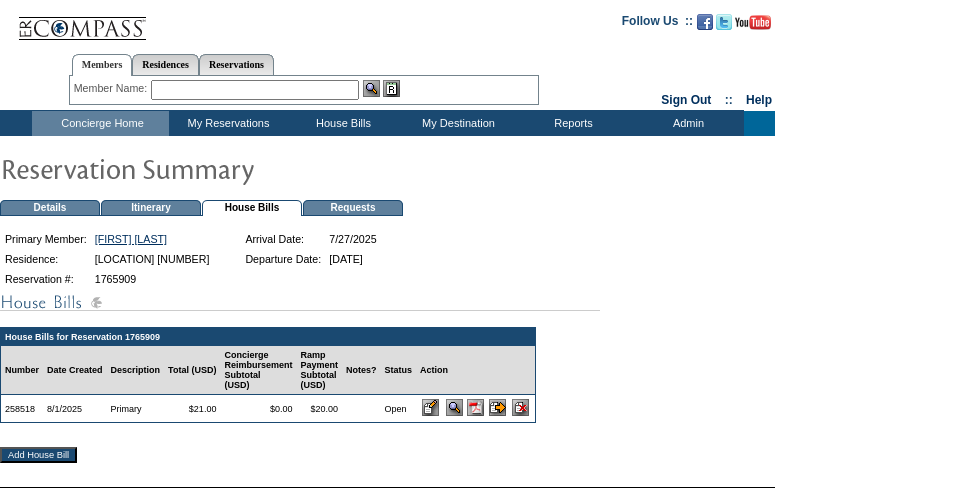 scroll, scrollTop: 0, scrollLeft: 0, axis: both 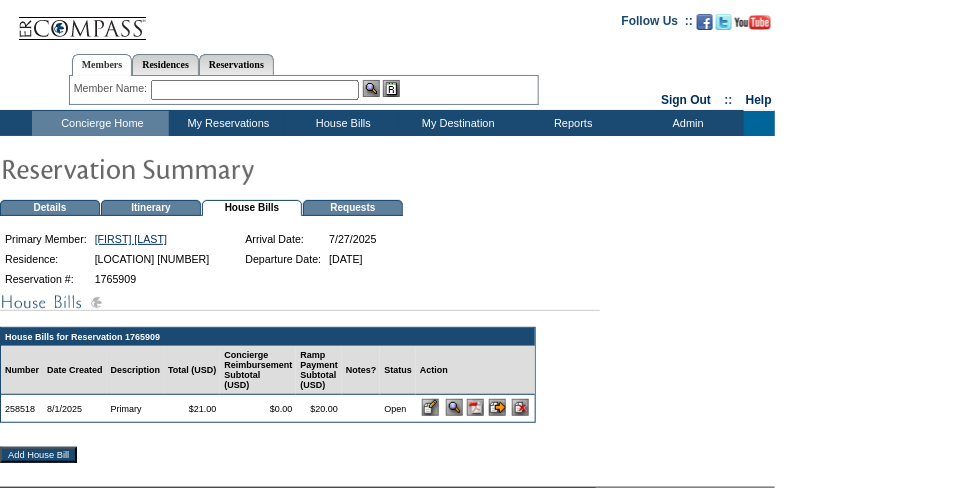 click at bounding box center [430, 407] 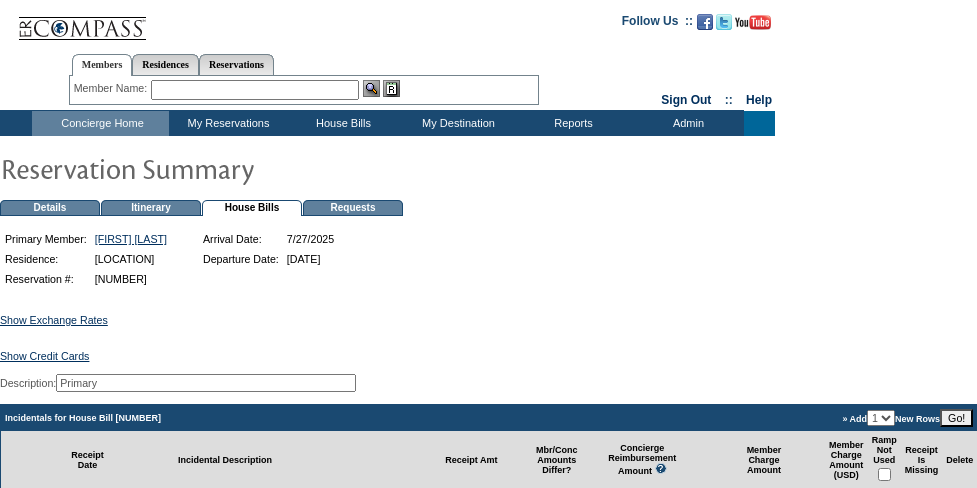 scroll, scrollTop: 0, scrollLeft: 0, axis: both 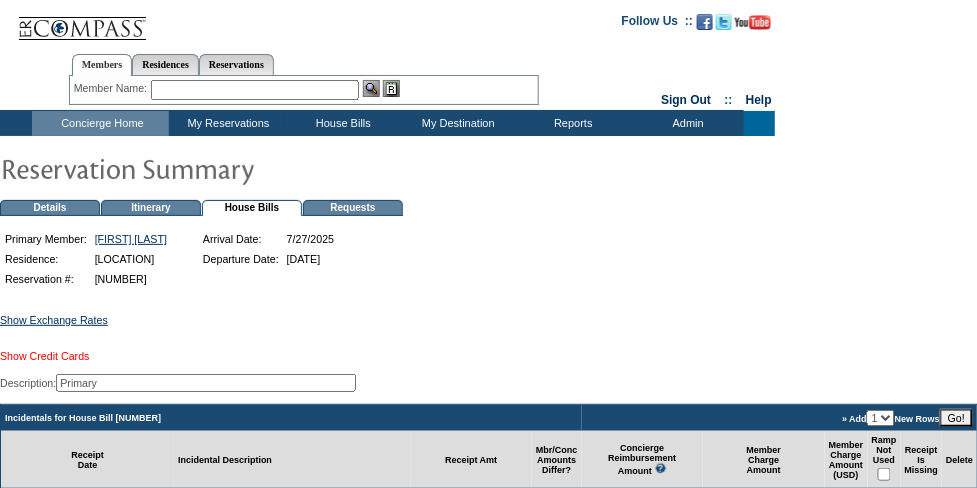 click on "Show Credit Cards" at bounding box center (44, 356) 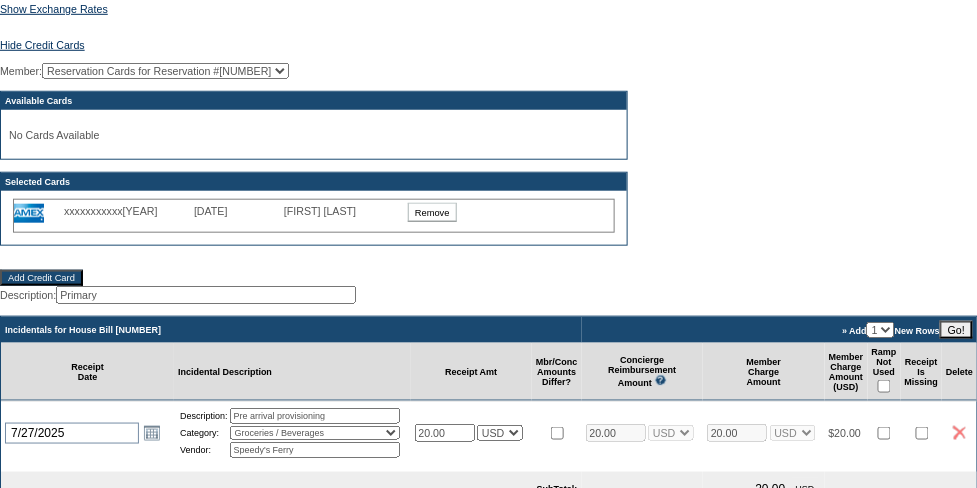 scroll, scrollTop: 400, scrollLeft: 0, axis: vertical 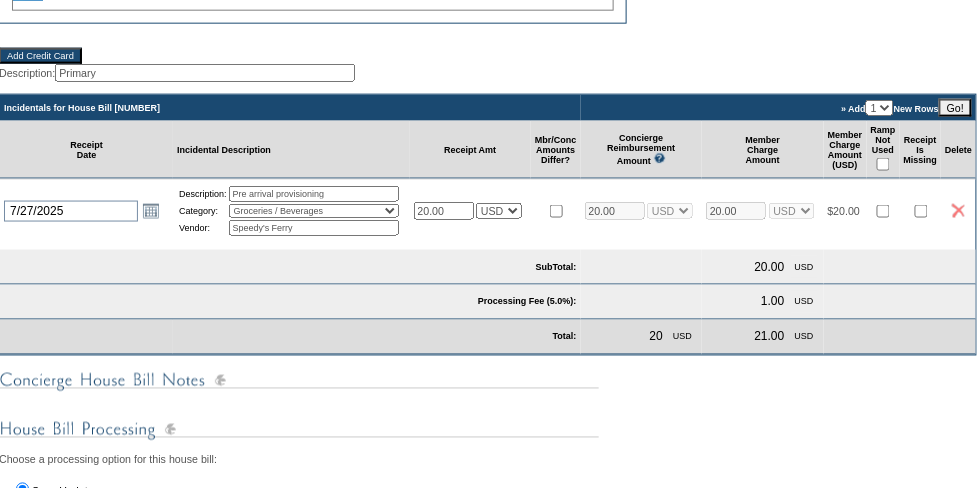 click on "Go!" at bounding box center [955, 108] 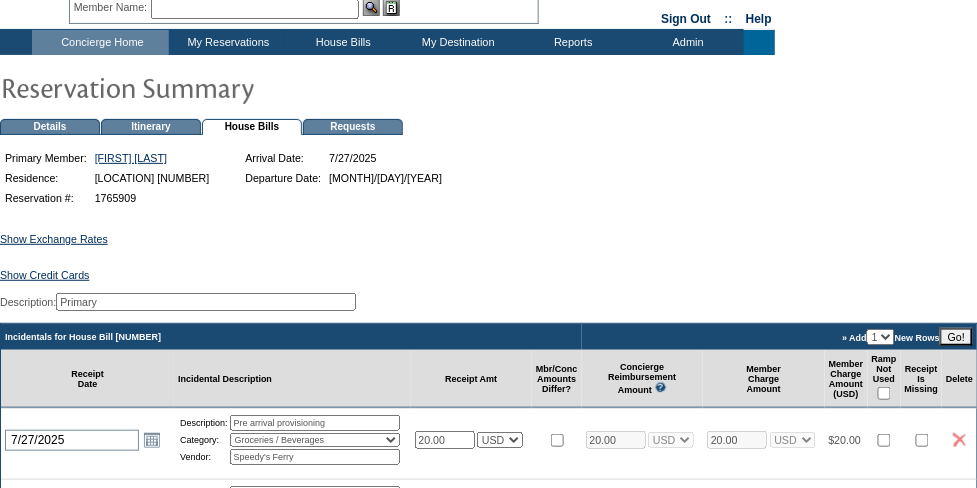 scroll, scrollTop: 200, scrollLeft: 0, axis: vertical 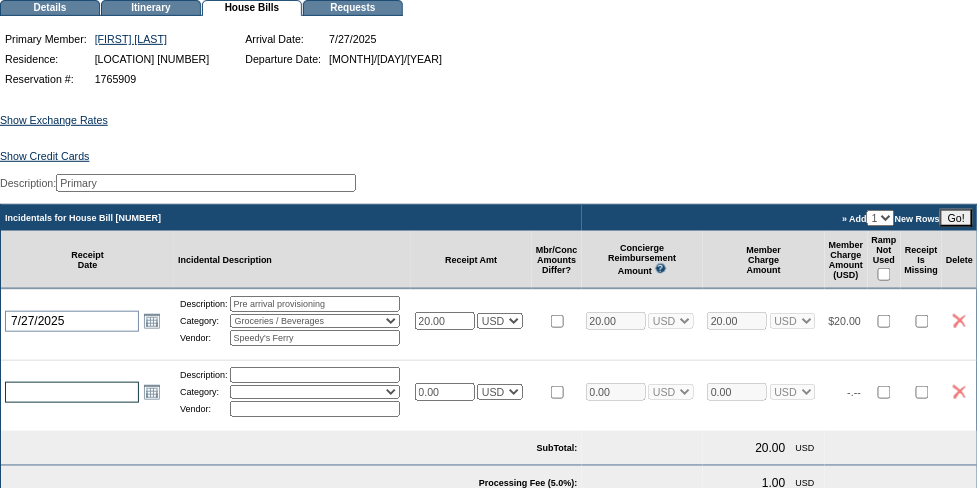 click at bounding box center (72, 392) 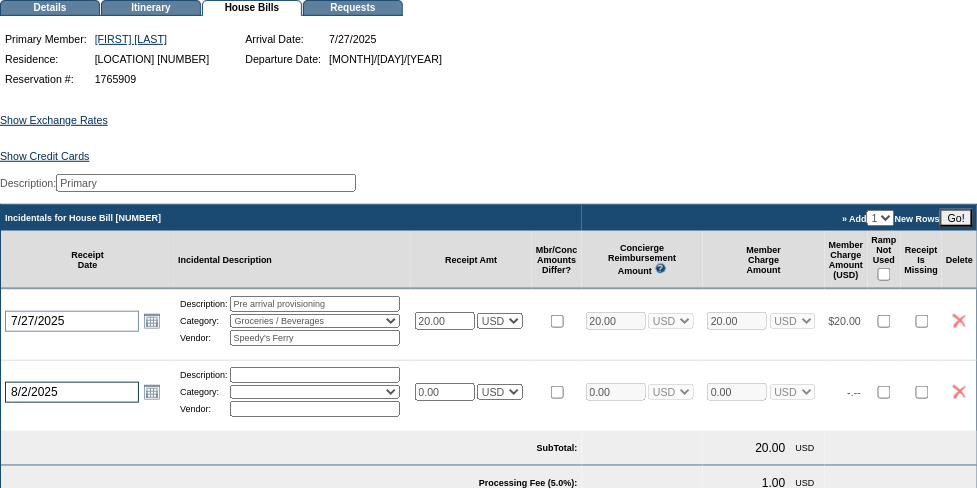 type on "8/2/2025" 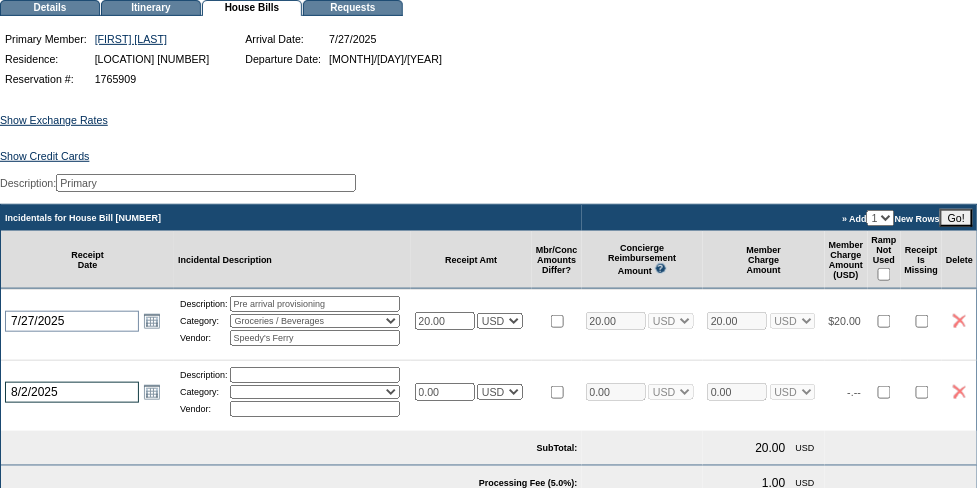 type on "2025-08-02" 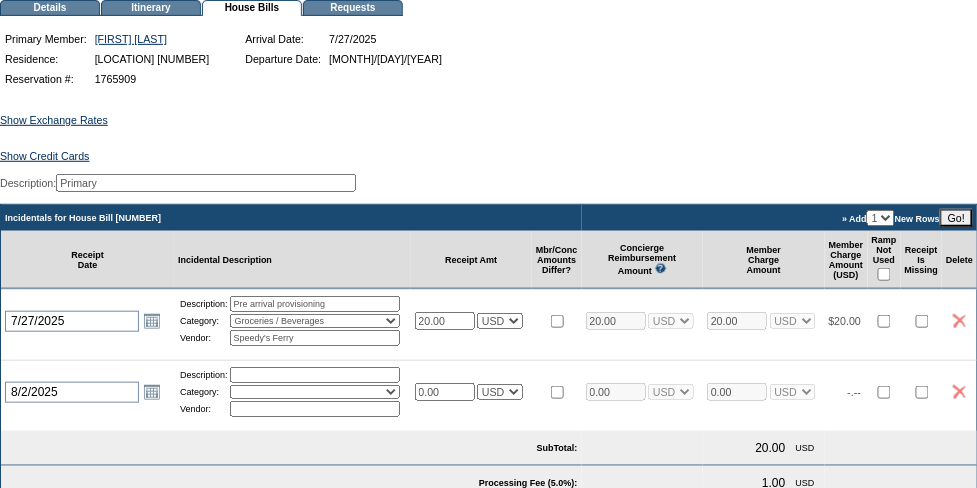 click at bounding box center (315, 375) 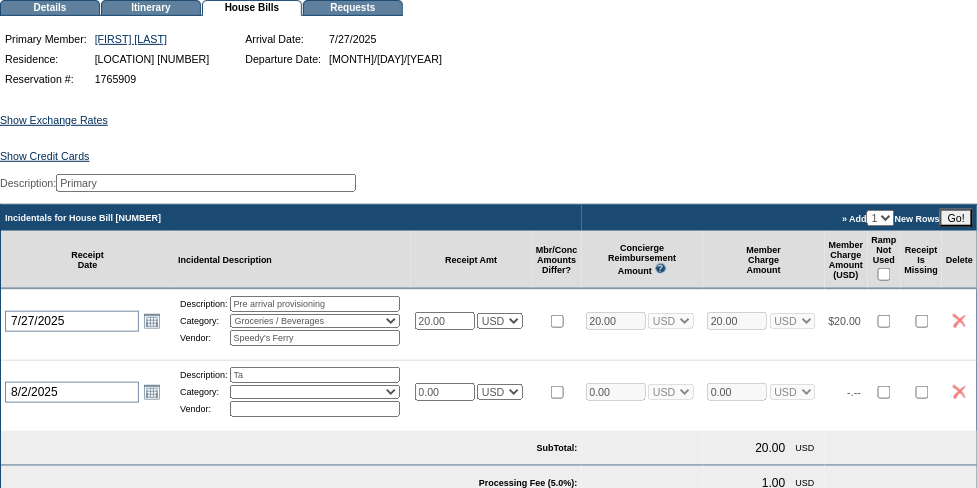 type on "Taxi Service" 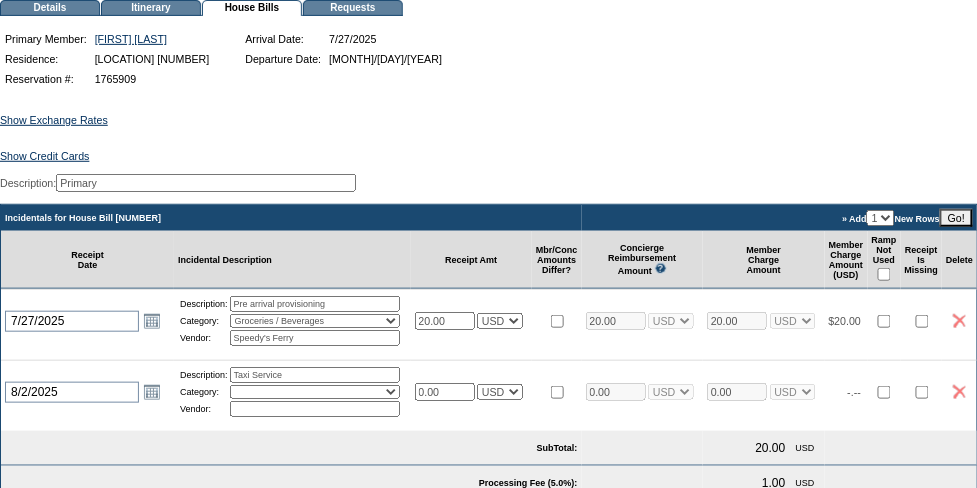 click on "Activities
Additional Housekeeping
Amenities Access Fee
Bath Amenities Reimbursement
Beach Club
Breakfast Groceries
Breakfast Service Charge
Child Care Rentals
Child Care Services / Nanny
Damage Reimbursement
Destination Cellars
ER Revenue
F&B Revenue
Gifts
Gratuity
Groceries / Beverages
House Bill Credit
Lift Tickets
Misc / Other Charges
Private Chef
Rental Fees
Runner Fees
Shipping
Spa Services
Transportation" at bounding box center (315, 392) 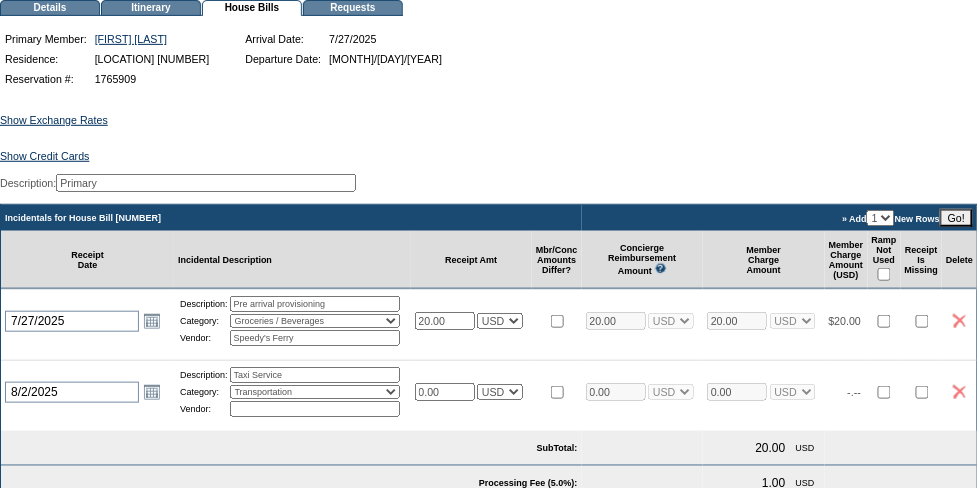 click on "Activities
Additional Housekeeping
Amenities Access Fee
Bath Amenities Reimbursement
Beach Club
Breakfast Groceries
Breakfast Service Charge
Child Care Rentals
Child Care Services / Nanny
Damage Reimbursement
Destination Cellars
ER Revenue
F&B Revenue
Gifts
Gratuity
Groceries / Beverages
House Bill Credit
Lift Tickets
Misc / Other Charges
Private Chef
Rental Fees
Runner Fees
Shipping
Spa Services
Transportation" at bounding box center [315, 392] 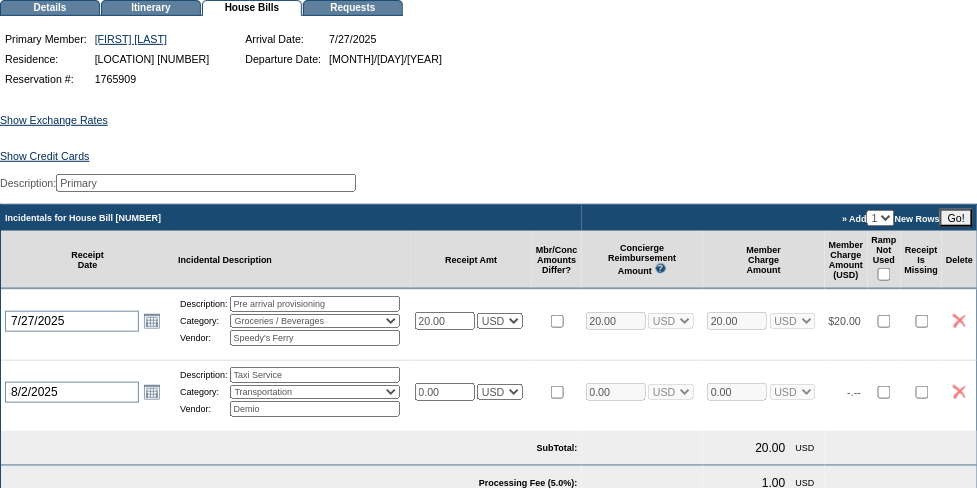 type on "Demion Rebeiro" 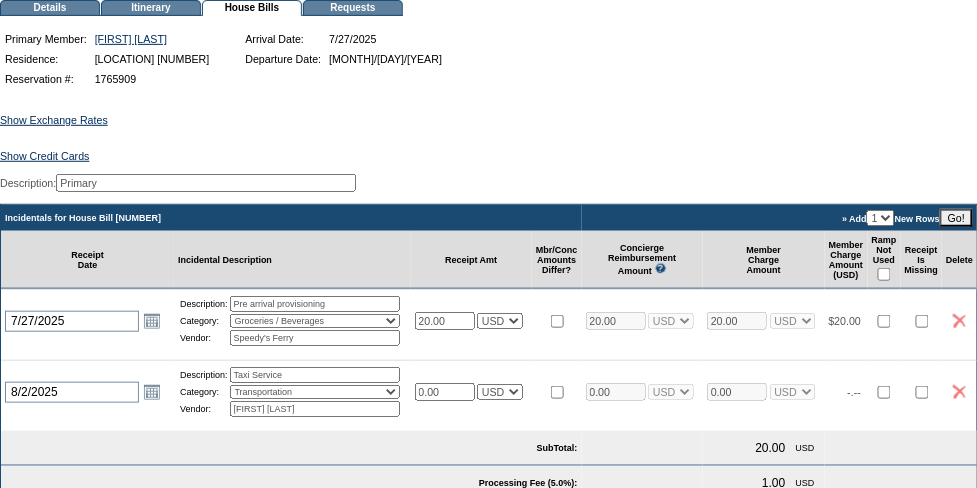 drag, startPoint x: 487, startPoint y: 398, endPoint x: 448, endPoint y: 405, distance: 39.623226 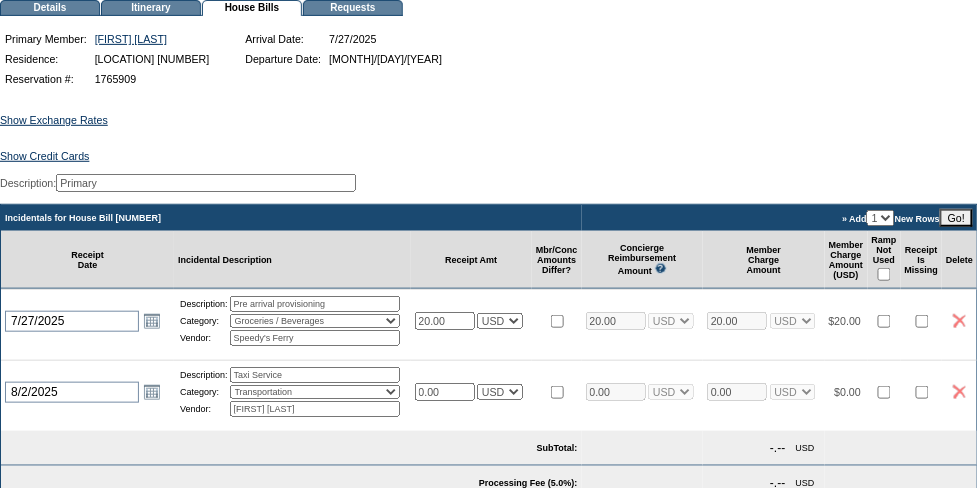 drag, startPoint x: 452, startPoint y: 402, endPoint x: 409, endPoint y: 404, distance: 43.046486 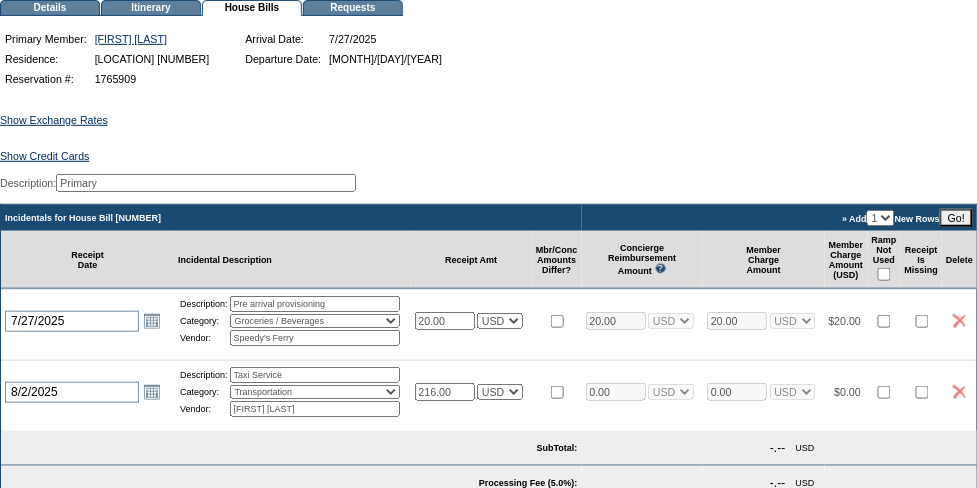 type on "216.00" 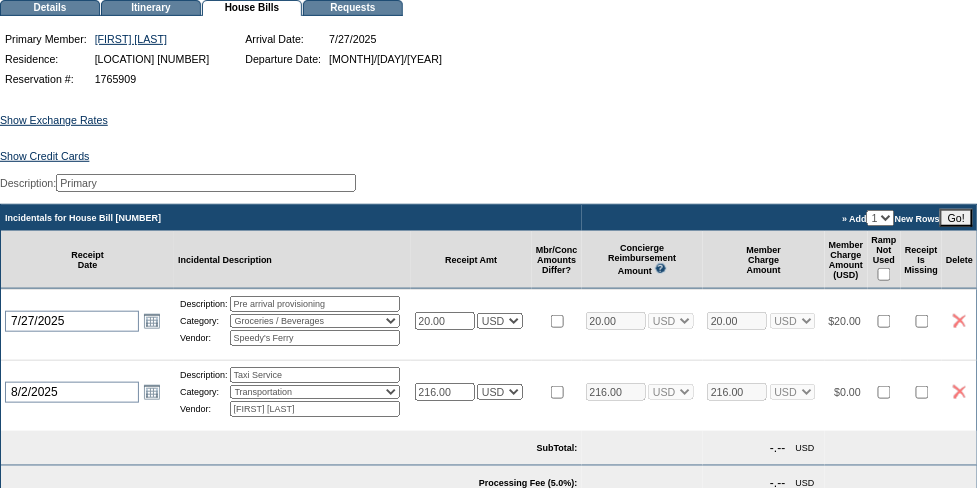 click on "216.00
USD
EUR
CAD
GBP
CRC
MXN
KYD" at bounding box center [643, 391] 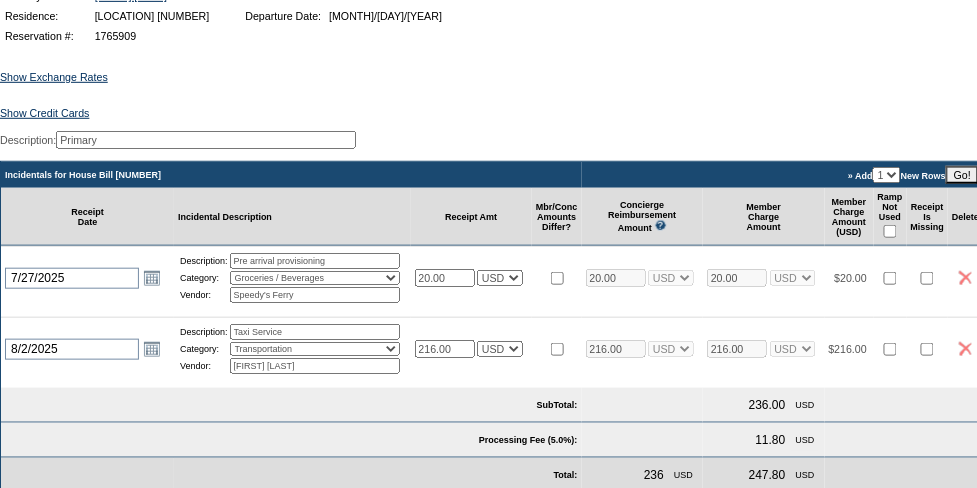 scroll, scrollTop: 266, scrollLeft: 0, axis: vertical 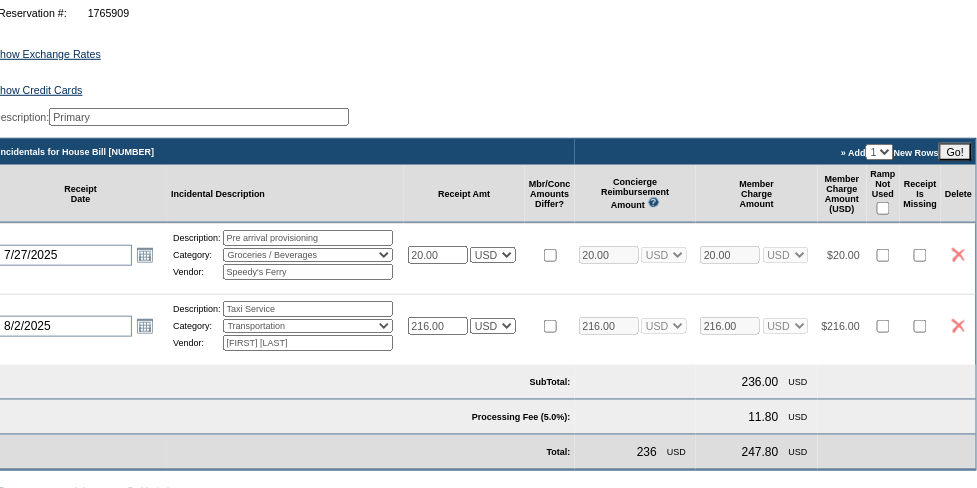click at bounding box center [883, 208] 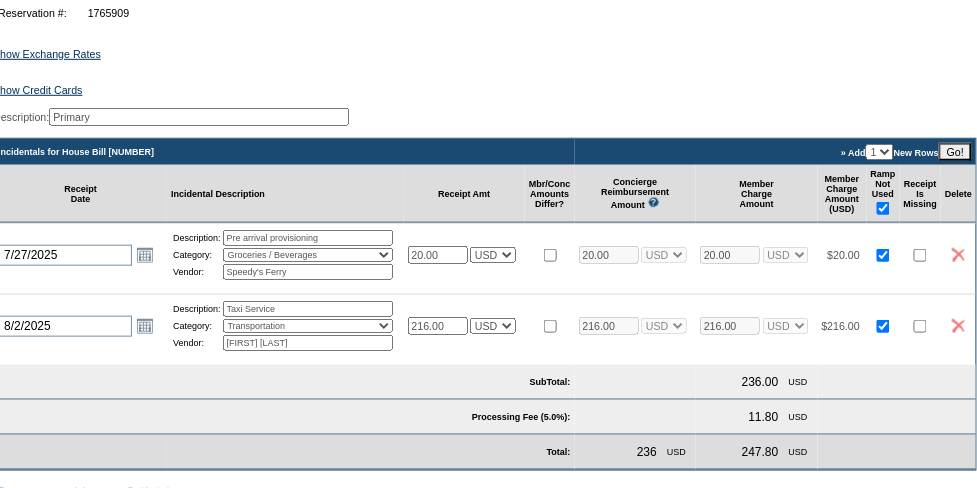checkbox on "true" 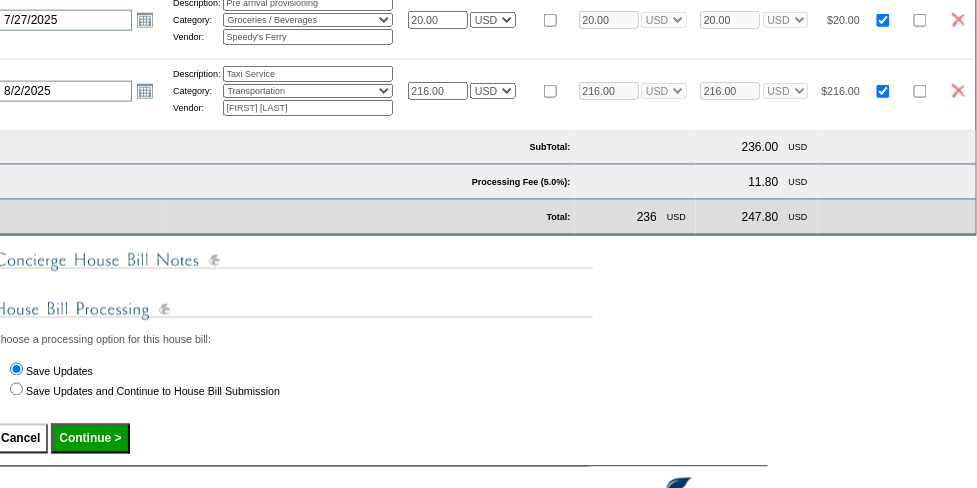scroll, scrollTop: 533, scrollLeft: 47, axis: both 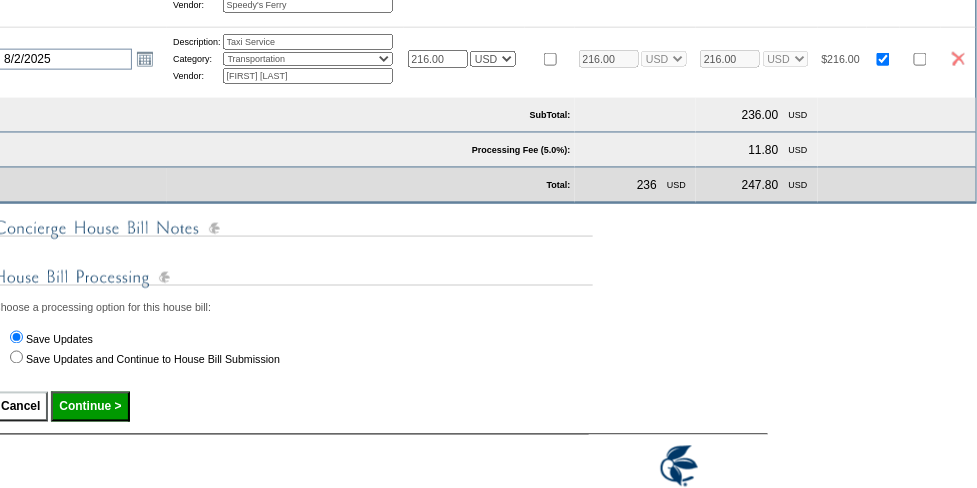 click on "Continue >" at bounding box center (90, 407) 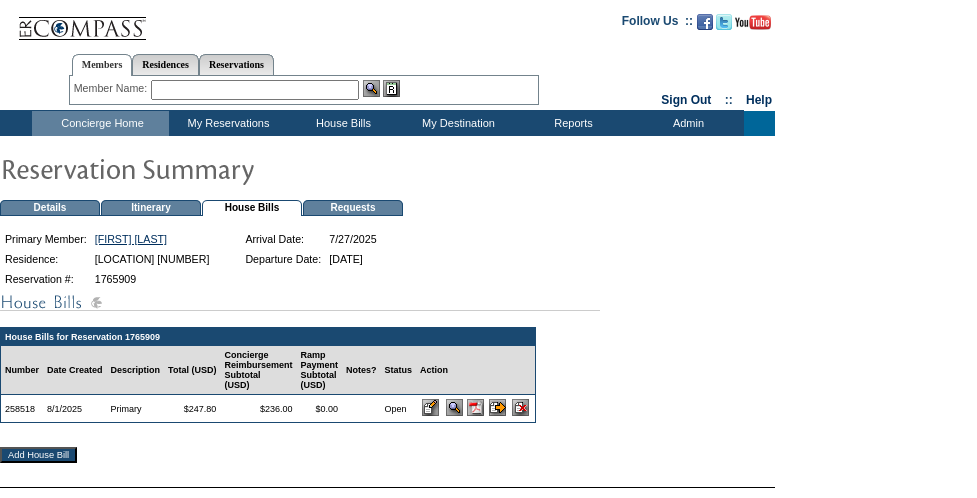 scroll, scrollTop: 0, scrollLeft: 0, axis: both 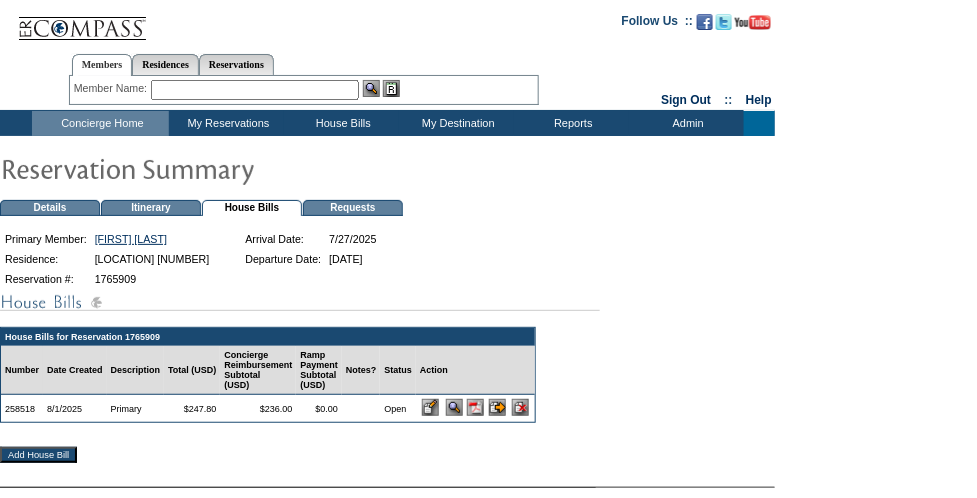 click at bounding box center [475, 407] 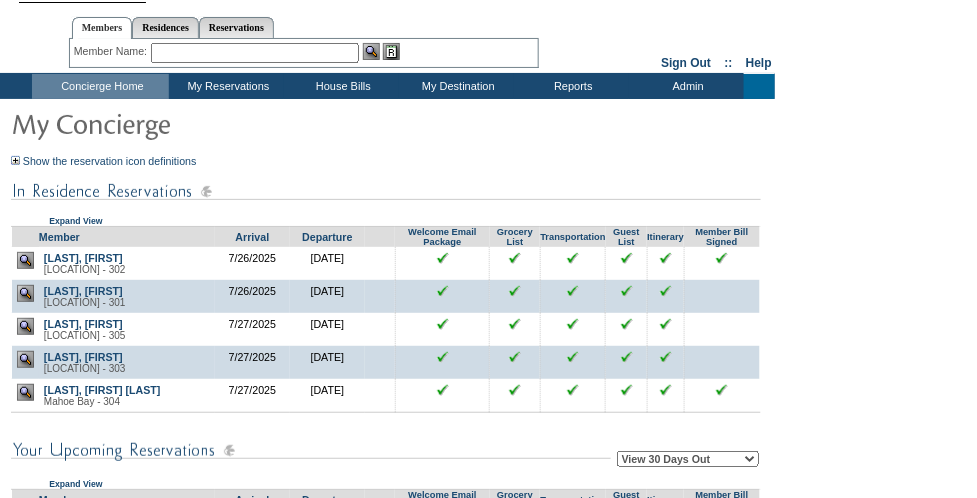 scroll, scrollTop: 0, scrollLeft: 0, axis: both 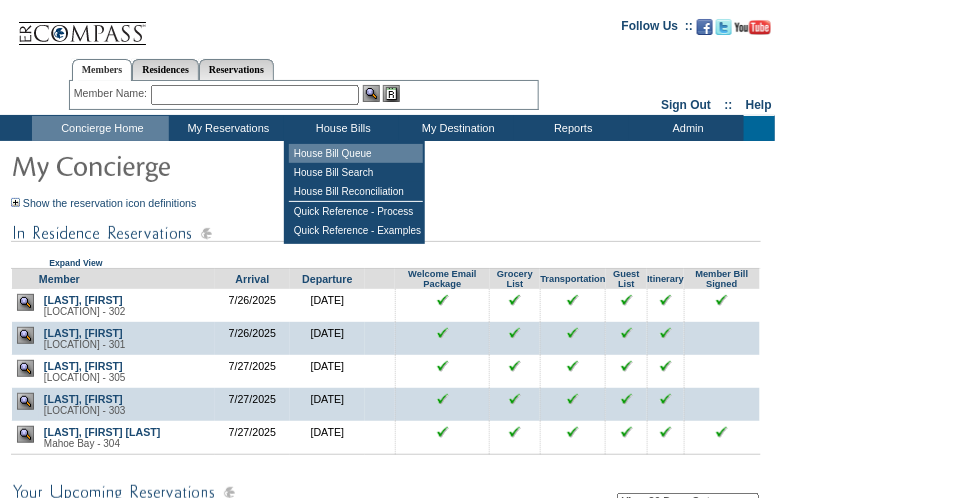 click on "House Bill Queue" at bounding box center (356, 153) 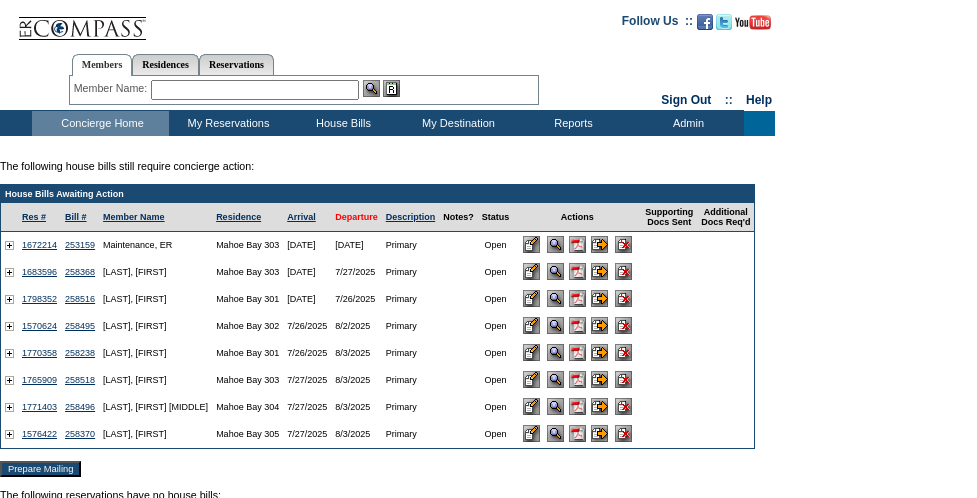 scroll, scrollTop: 0, scrollLeft: 0, axis: both 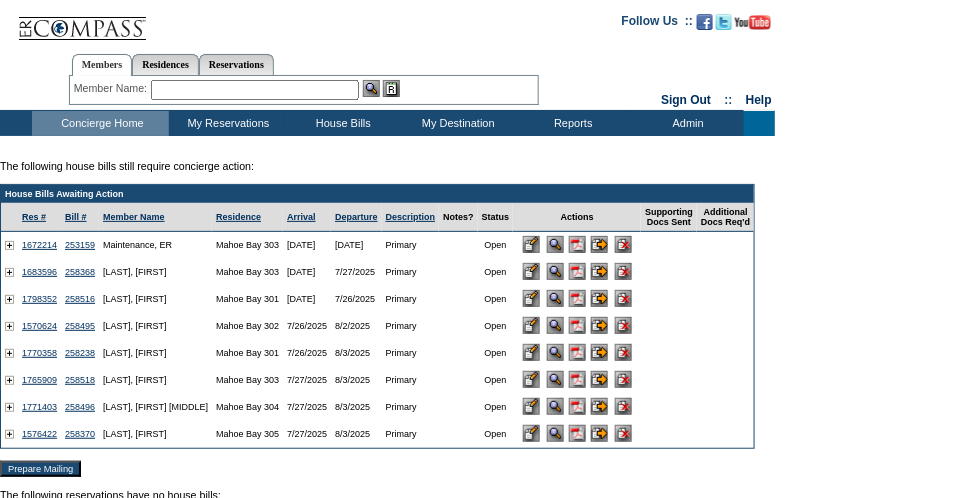 click at bounding box center [531, 298] 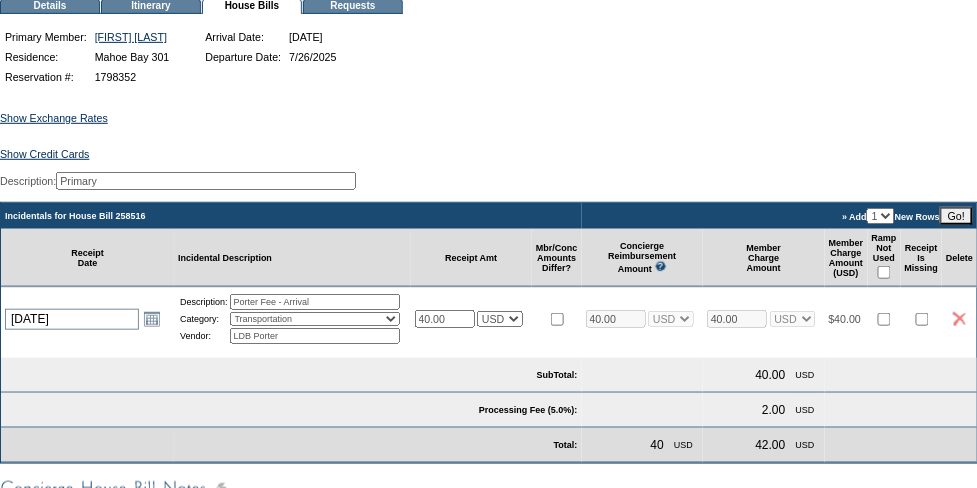 scroll, scrollTop: 200, scrollLeft: 0, axis: vertical 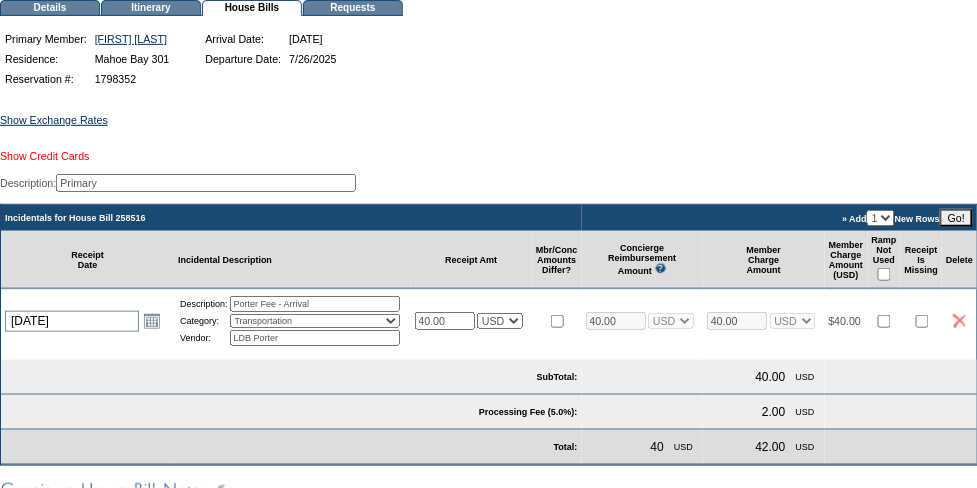 click on "Show Credit Cards" at bounding box center (44, 156) 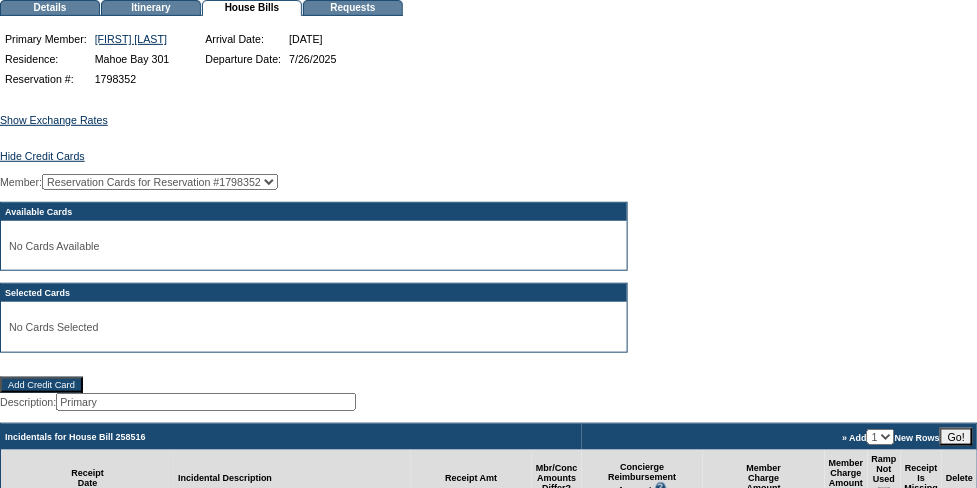 scroll, scrollTop: 333, scrollLeft: 0, axis: vertical 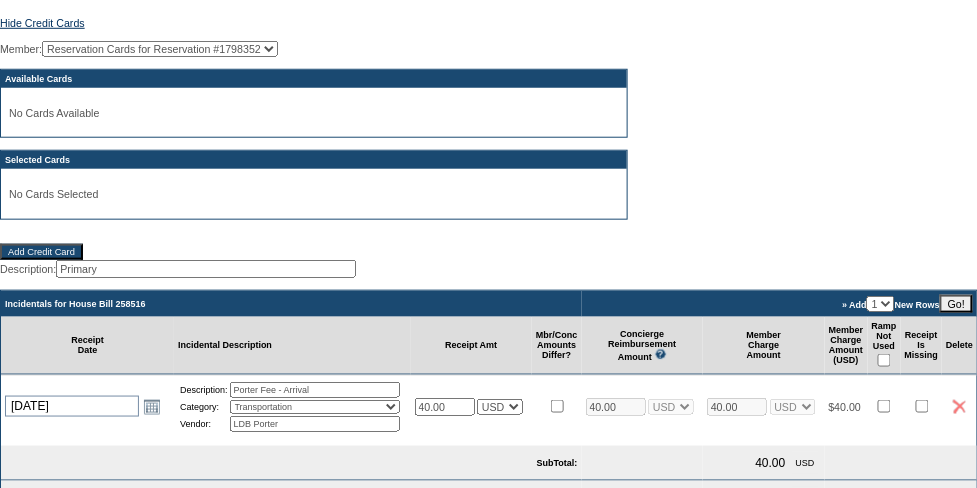 click on "Add Credit Card" at bounding box center [41, 252] 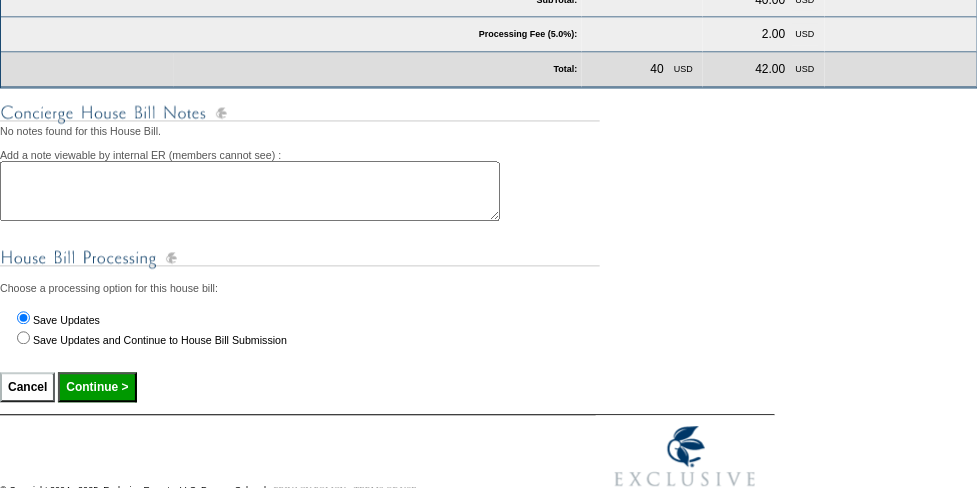 scroll, scrollTop: 666, scrollLeft: 0, axis: vertical 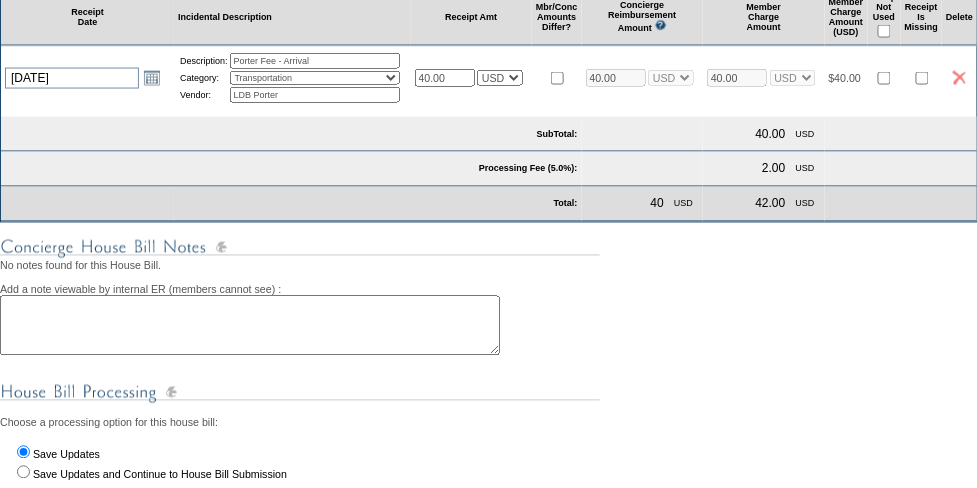 click at bounding box center [884, 31] 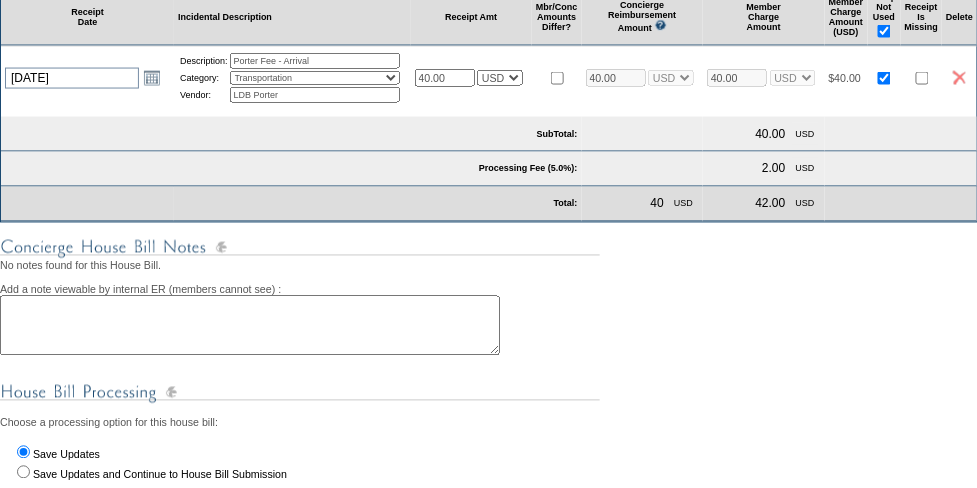 checkbox on "true" 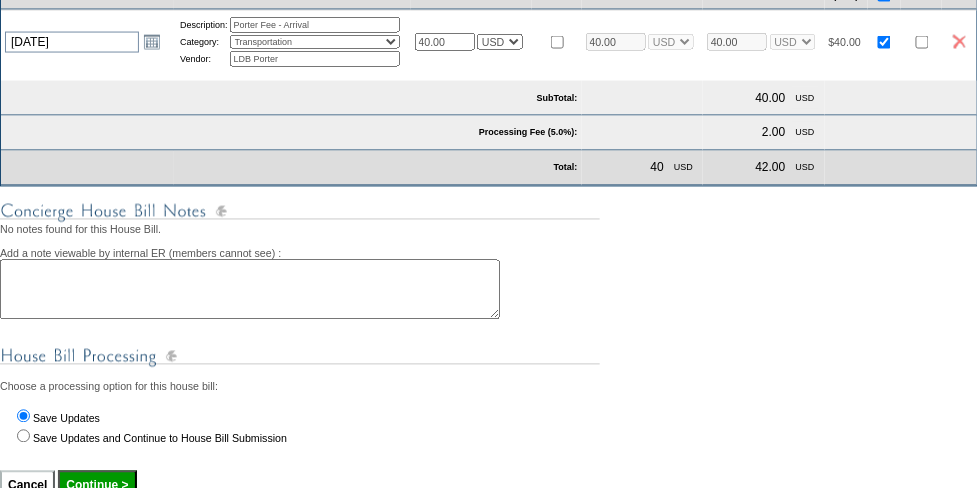 scroll, scrollTop: 733, scrollLeft: 0, axis: vertical 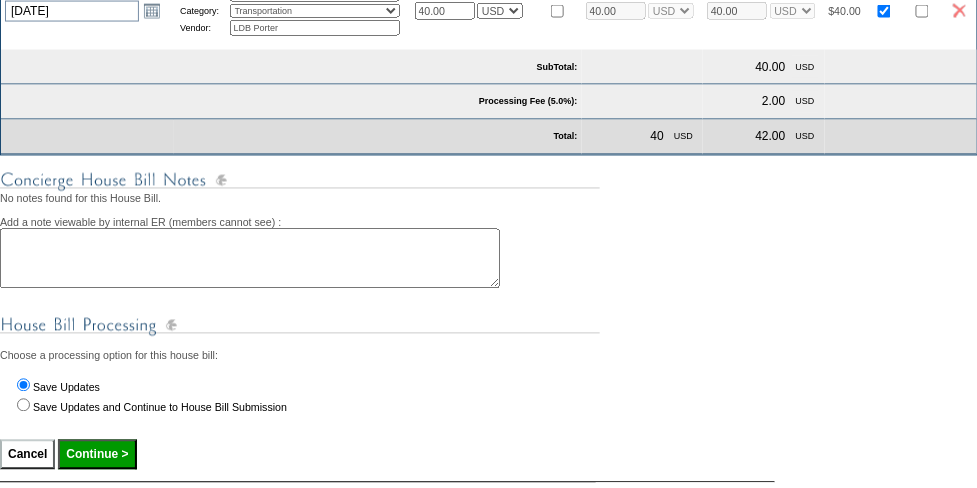 click on "Continue >" at bounding box center [97, 455] 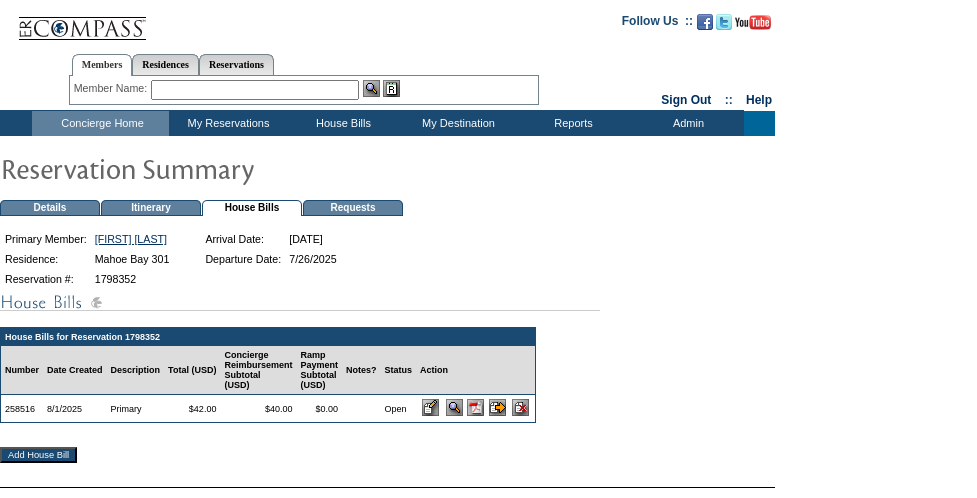scroll, scrollTop: 0, scrollLeft: 0, axis: both 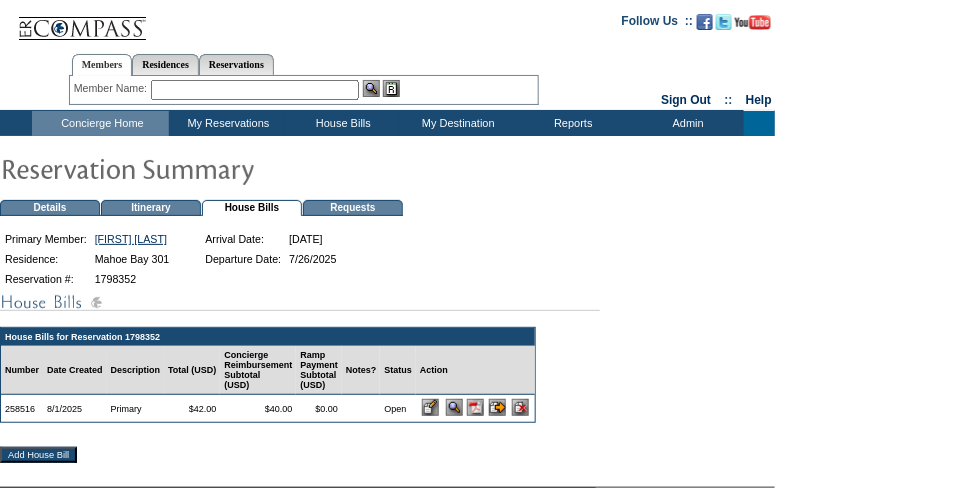 click at bounding box center (475, 407) 